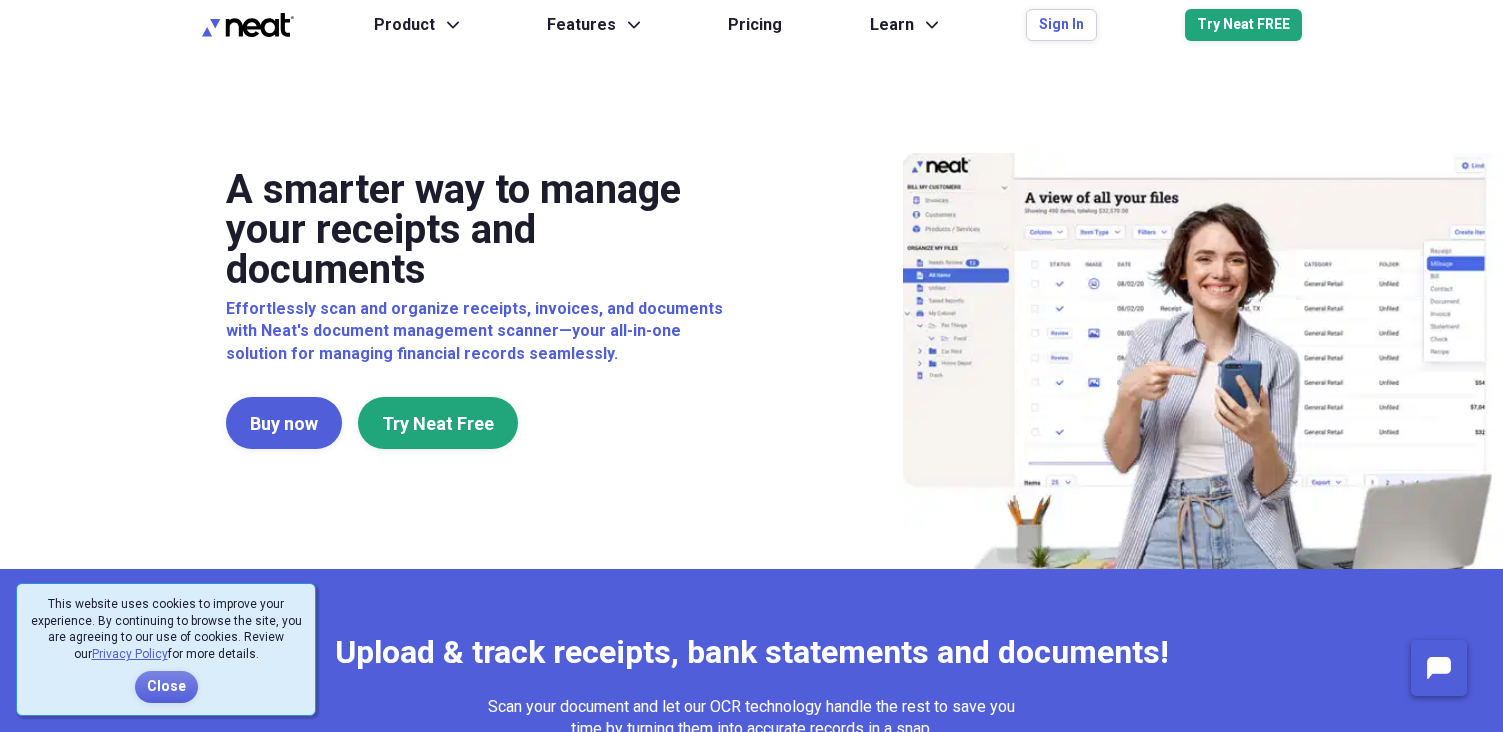 scroll, scrollTop: 0, scrollLeft: 0, axis: both 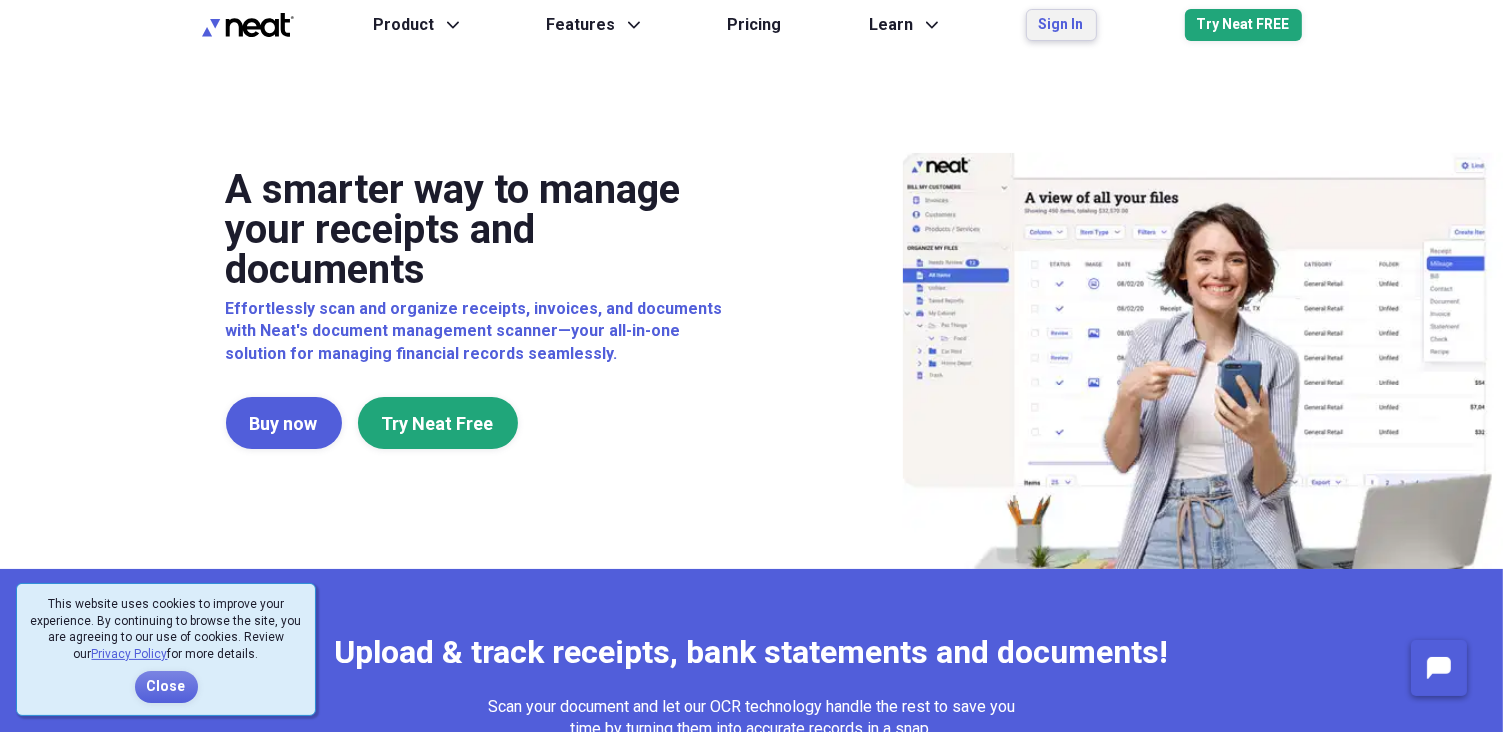 click on "Sign In" at bounding box center (1061, 25) 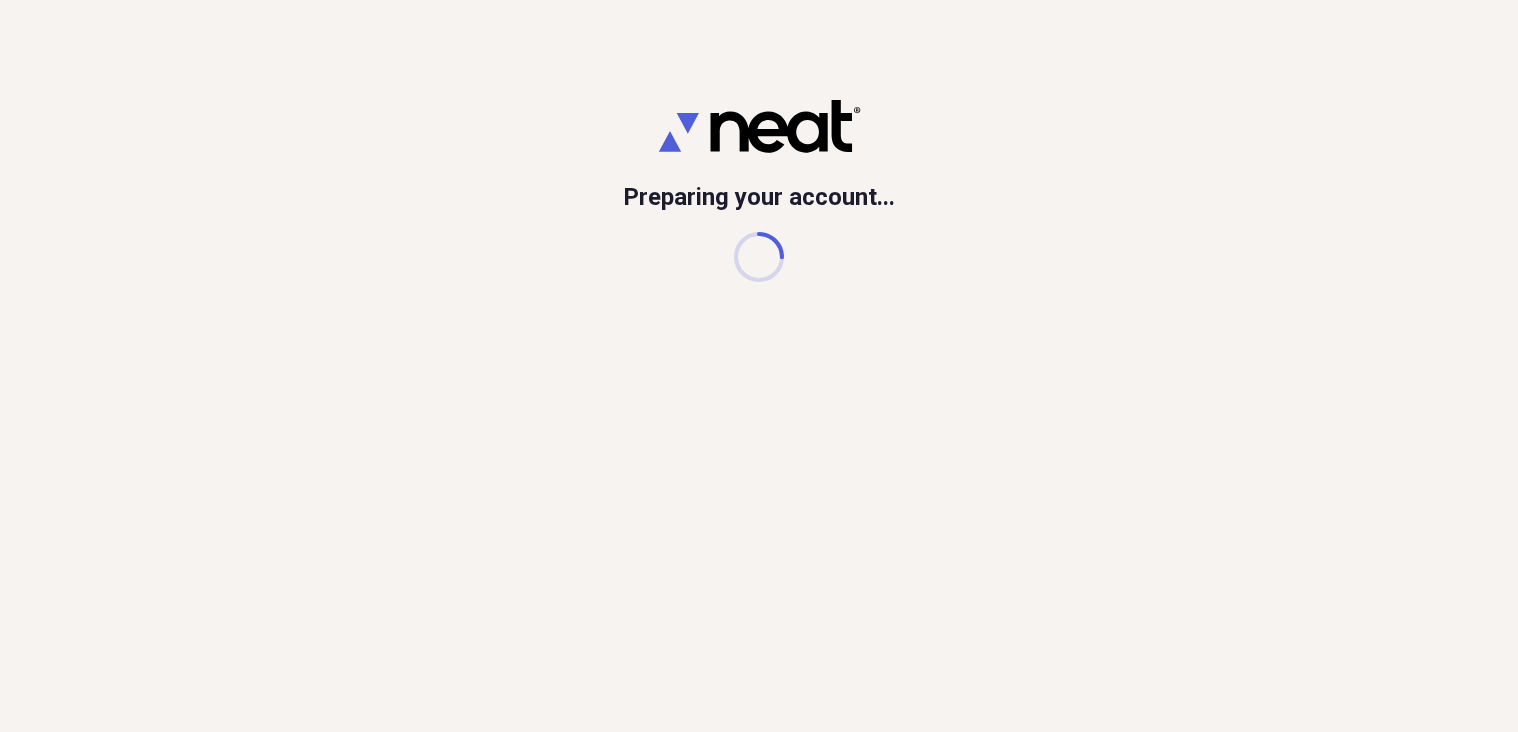 scroll, scrollTop: 0, scrollLeft: 0, axis: both 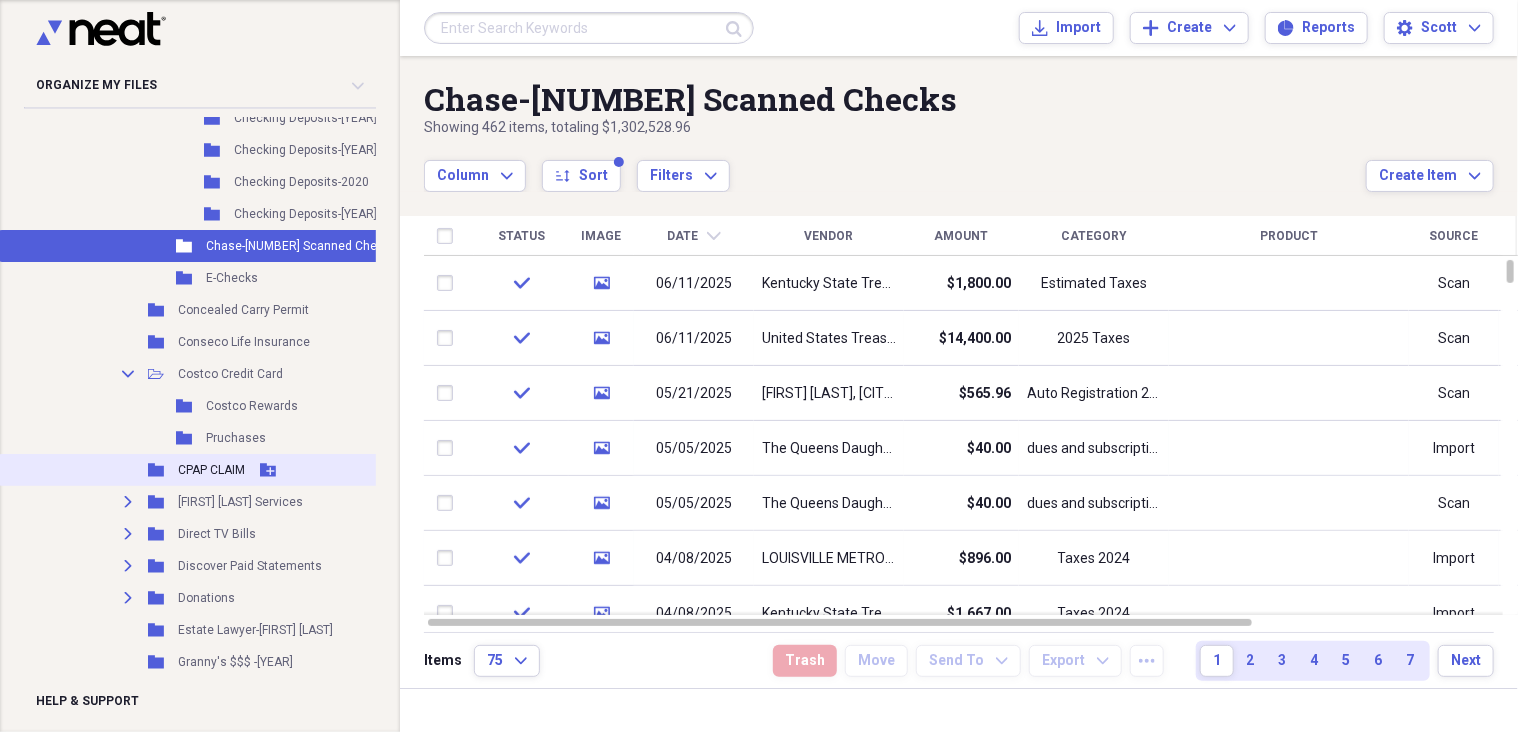 click on "Folder CPAP CLAIM Add Folder" at bounding box center [250, 470] 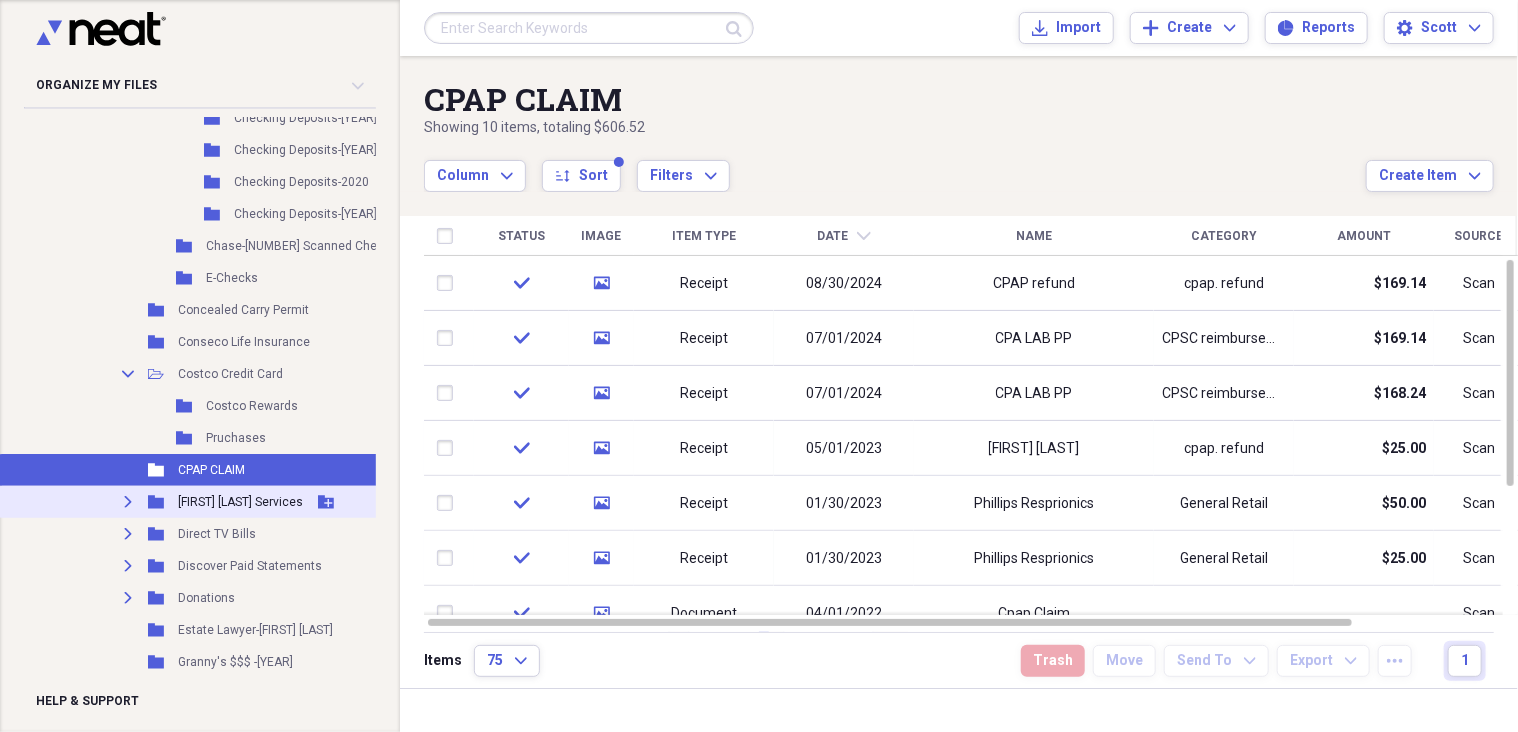click on "[FIRST] [LAST] Services" at bounding box center (240, 502) 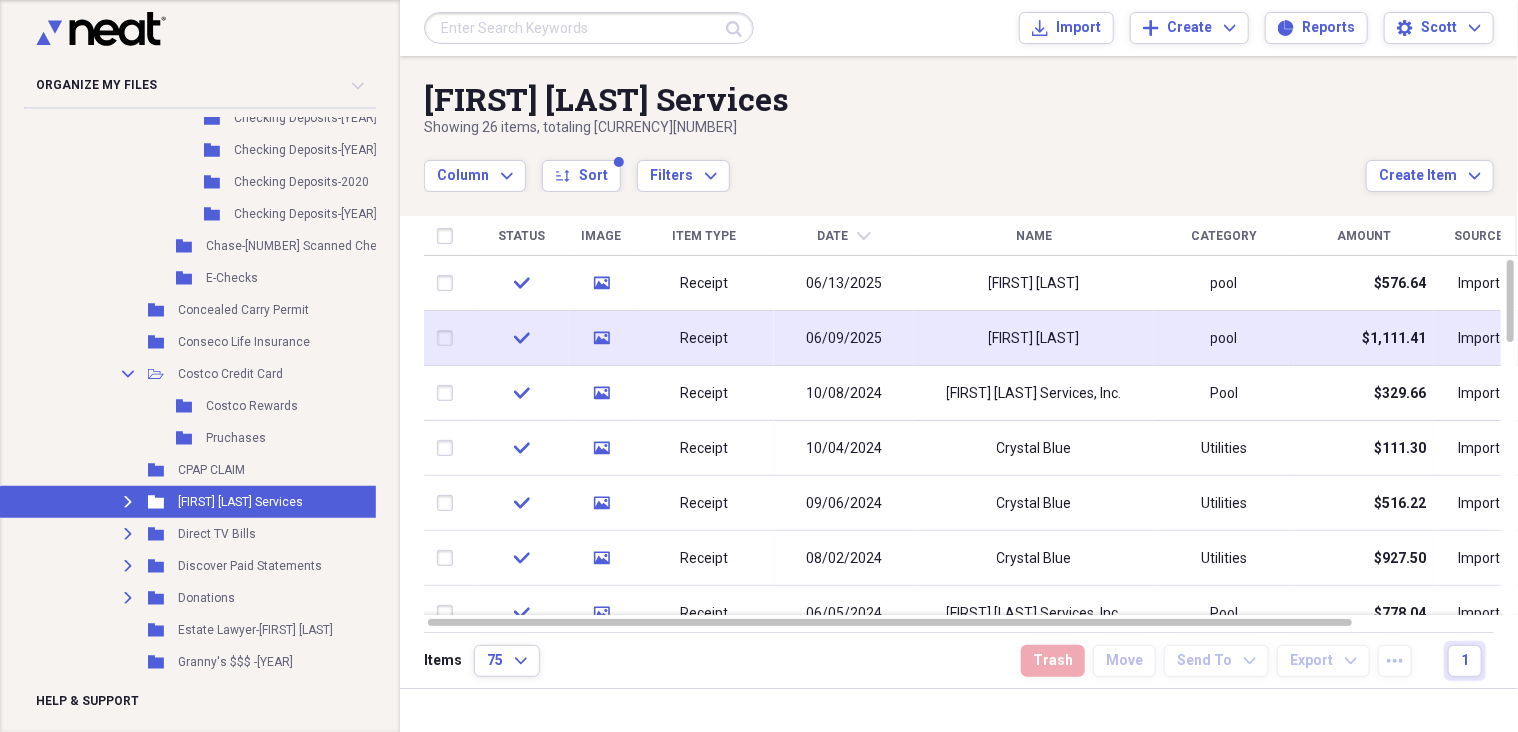 click on "[FIRST] [LAST]" at bounding box center (1034, 339) 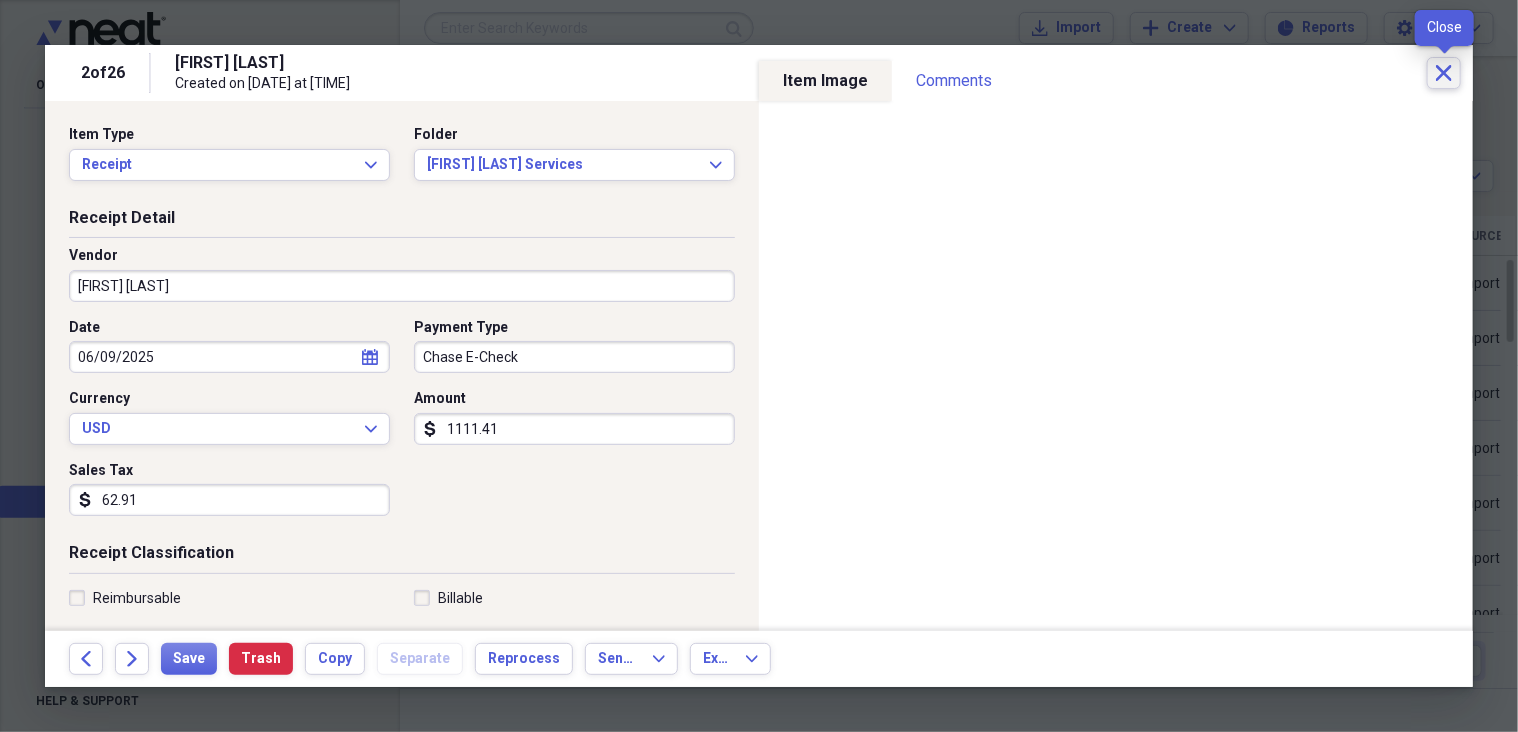 click 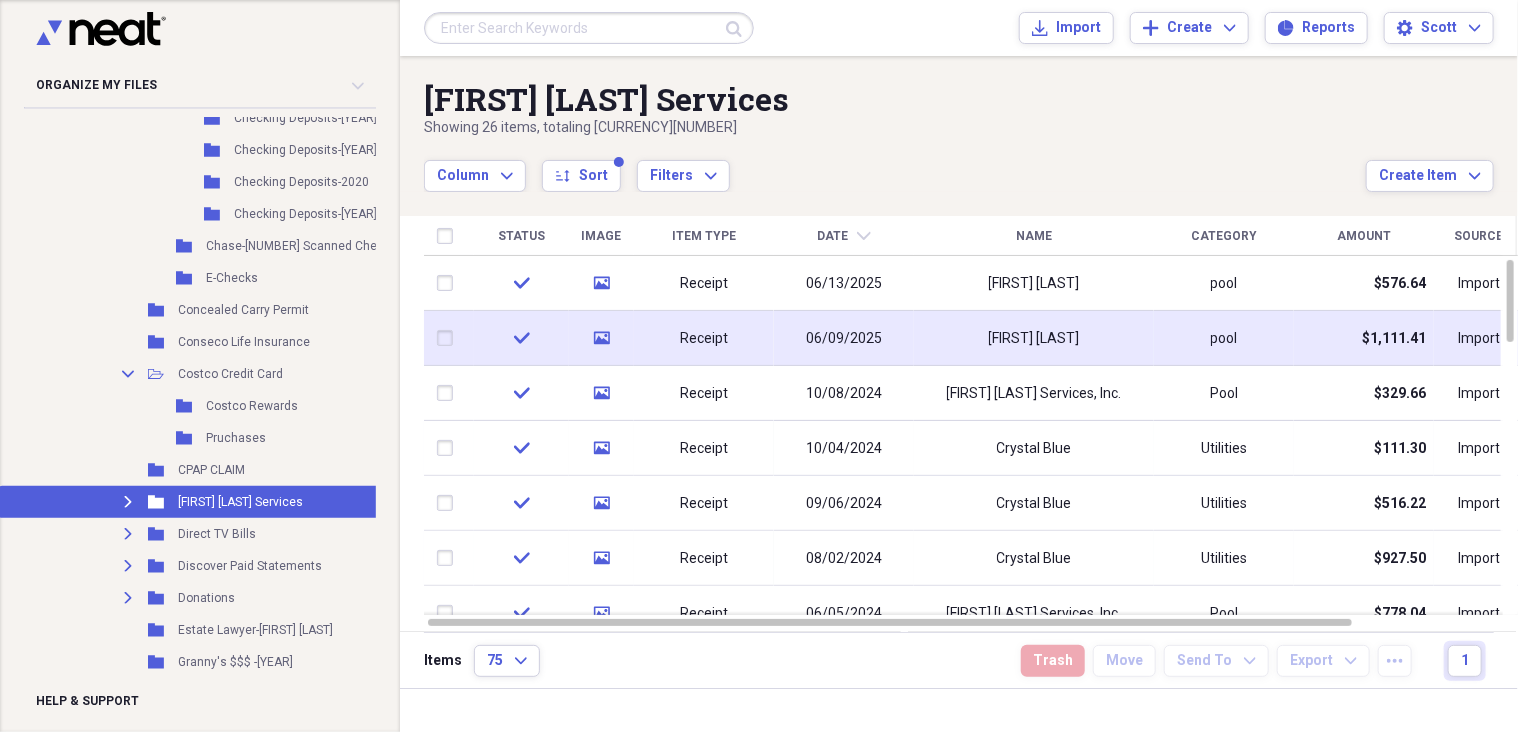 click on "pool" at bounding box center (1224, 338) 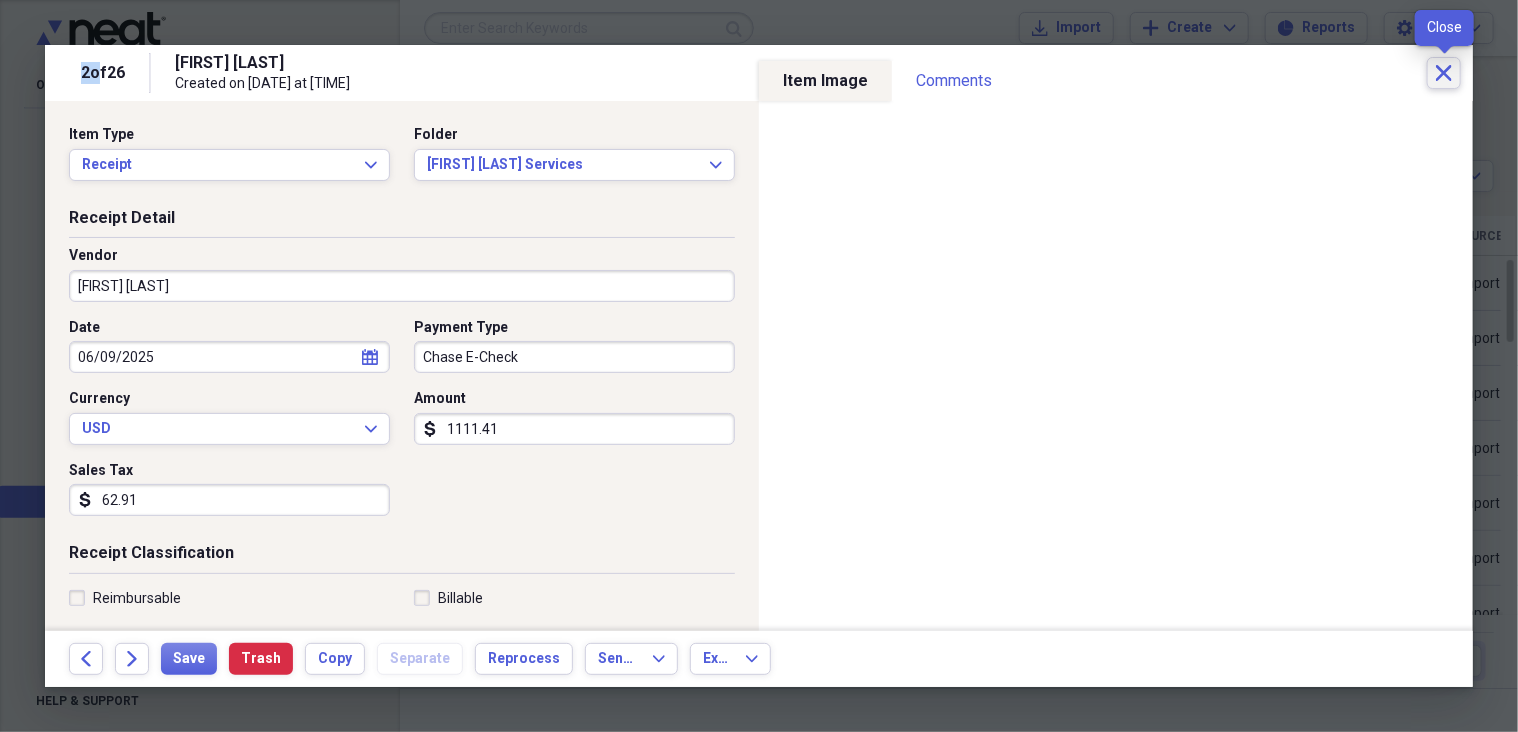 click on "Close" at bounding box center [1444, 73] 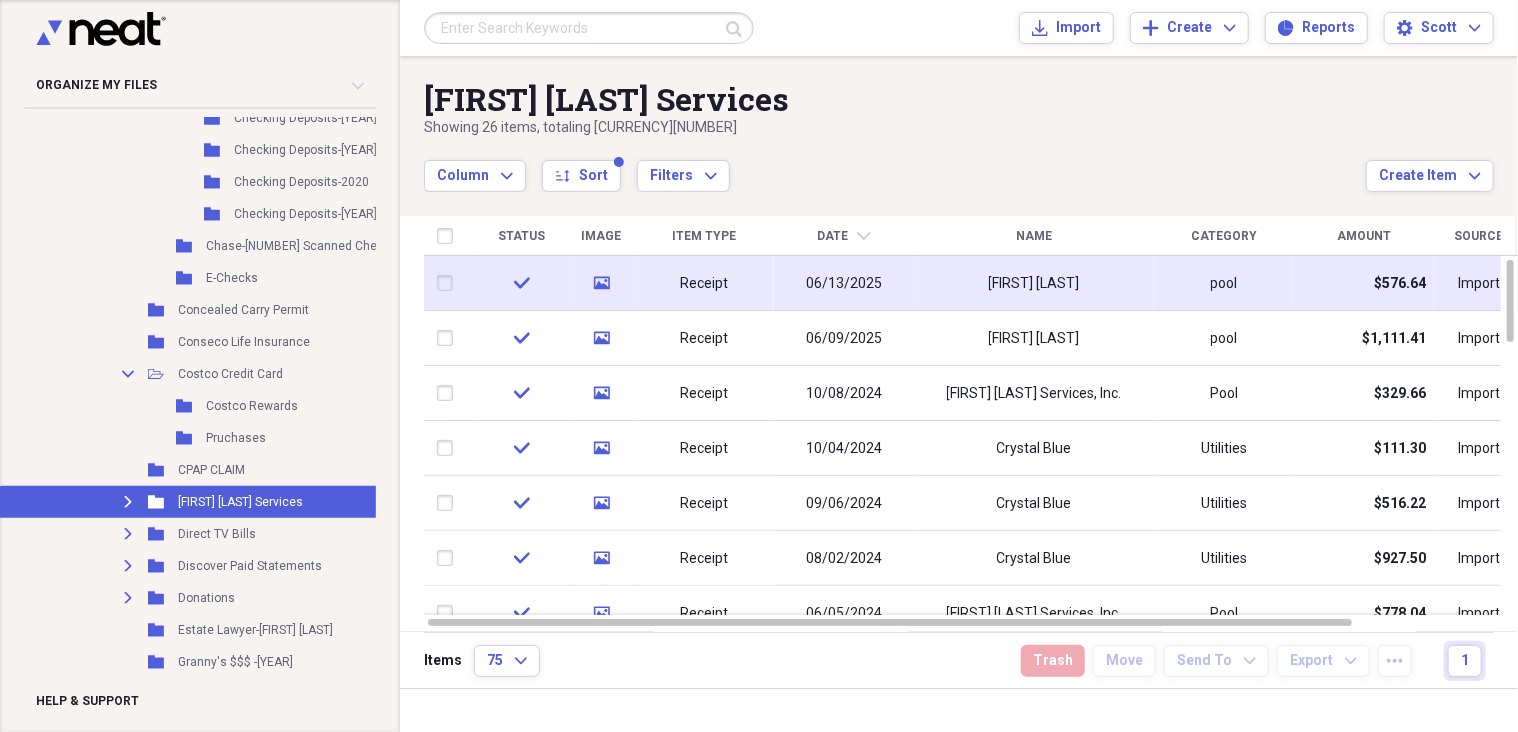 click on "pool" at bounding box center (1224, 283) 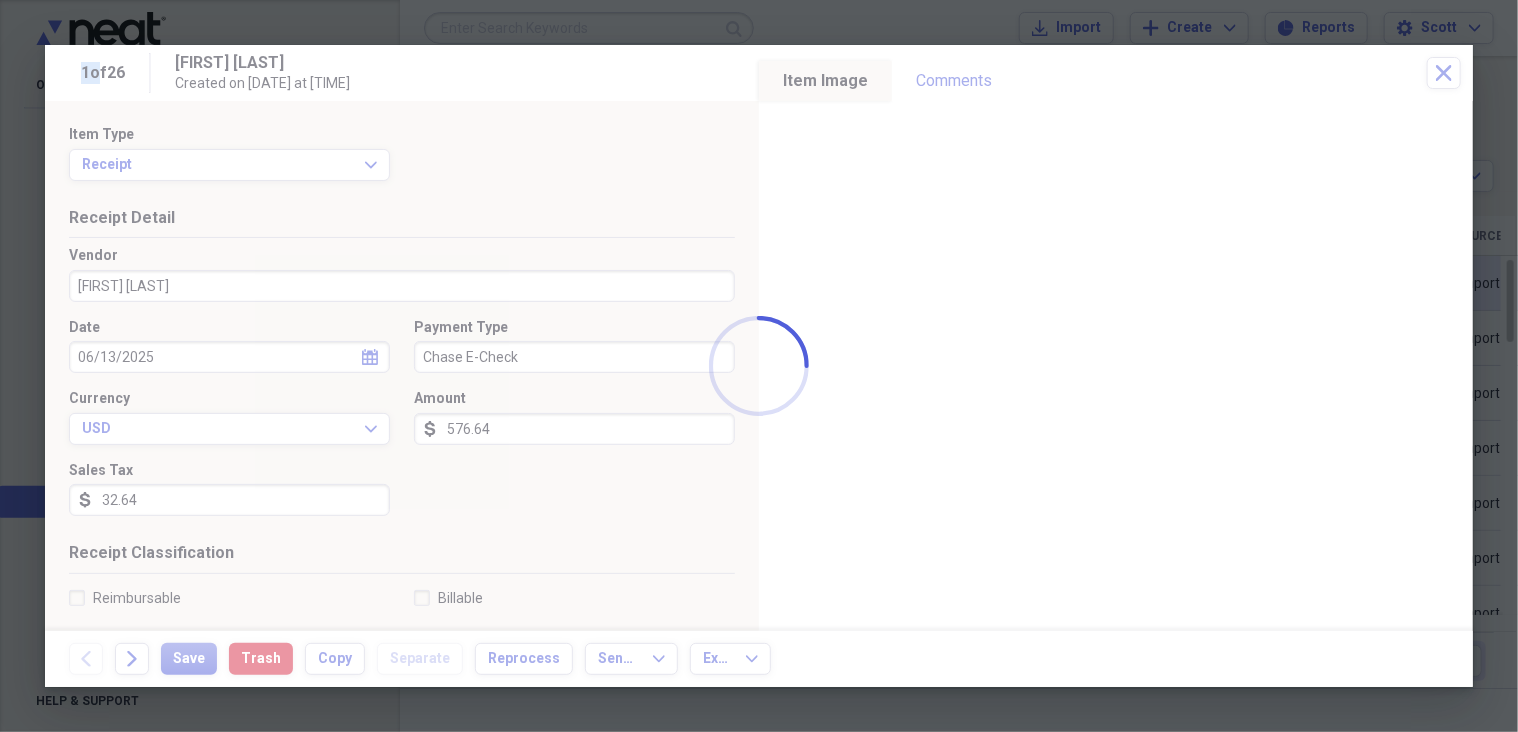click at bounding box center [759, 366] 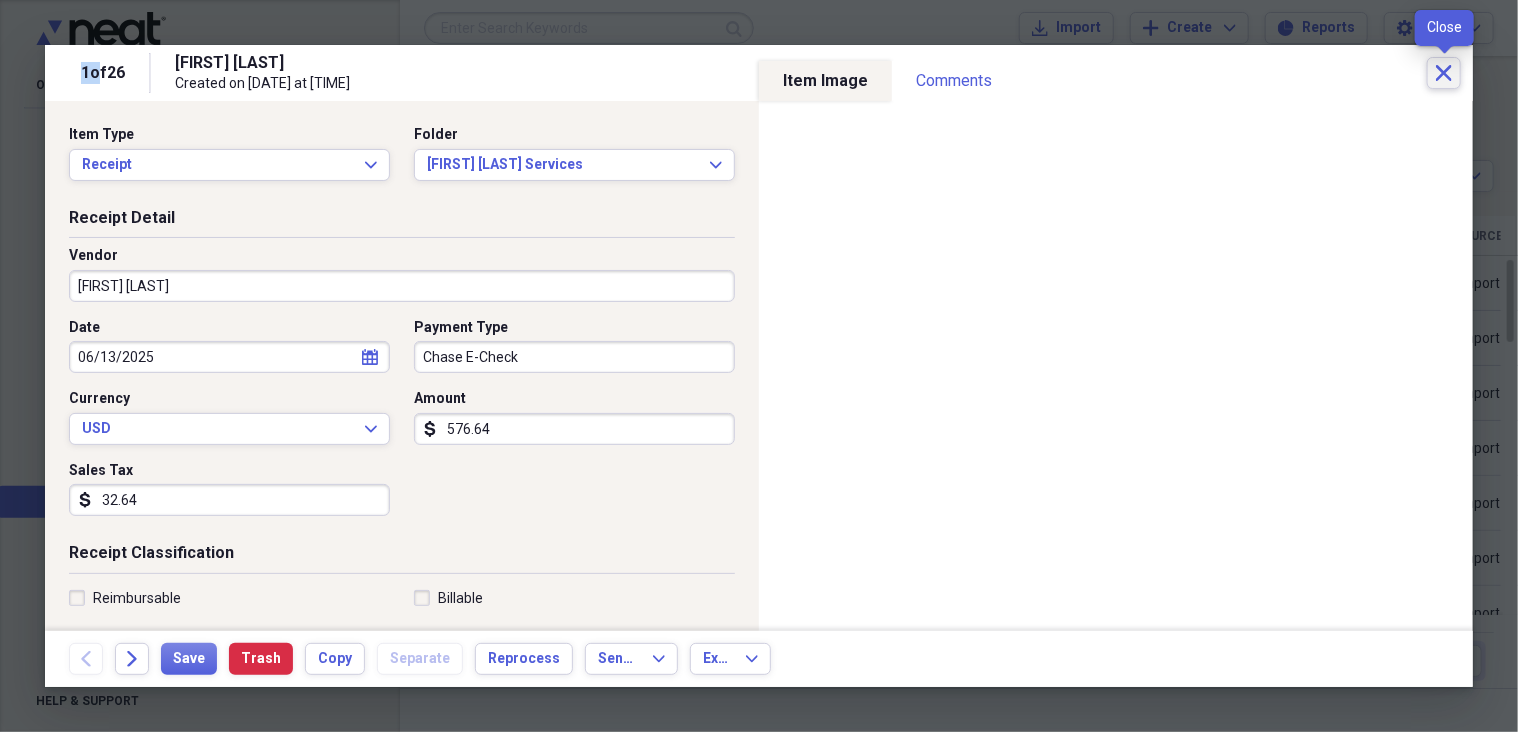 click on "Close" 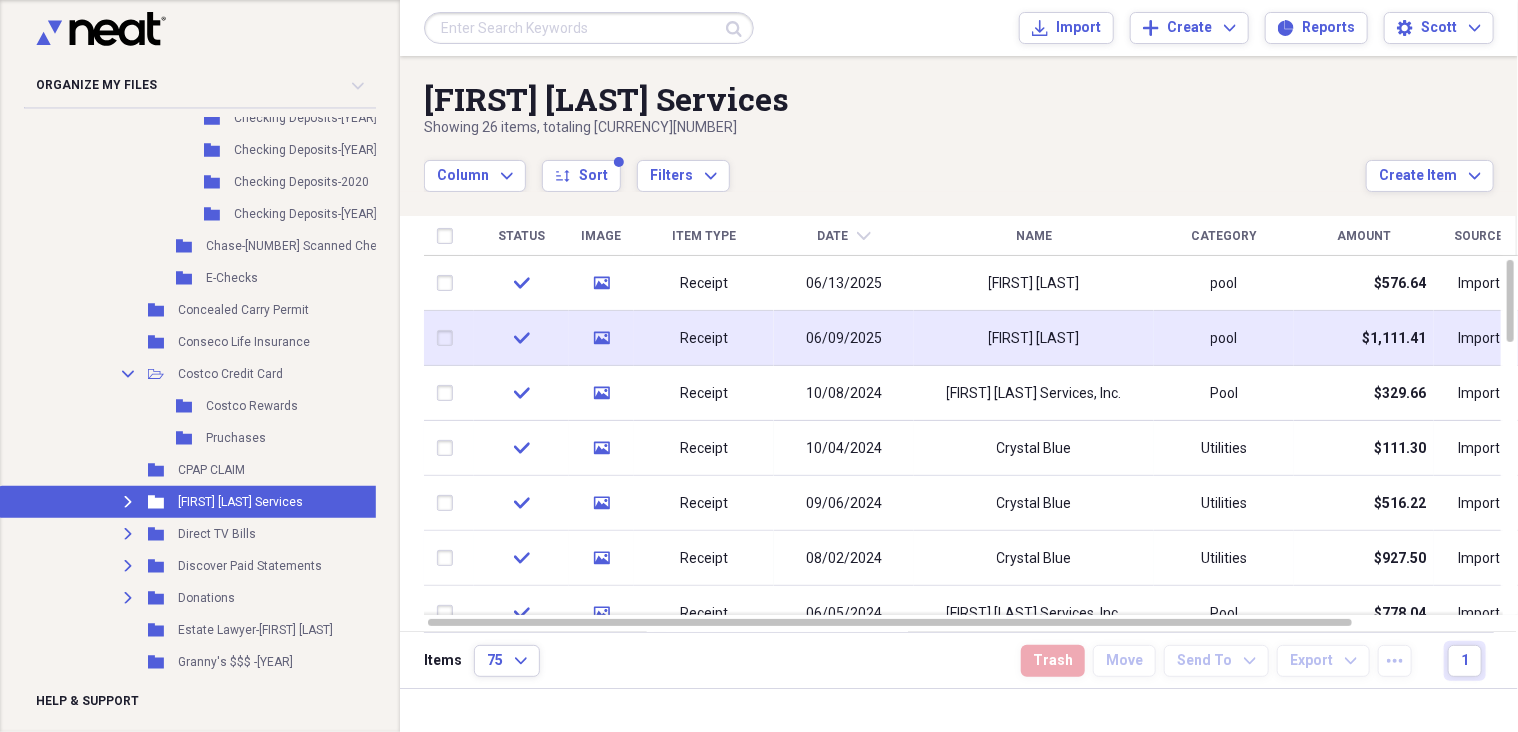 click on "[FIRST] [LAST]" at bounding box center (1034, 339) 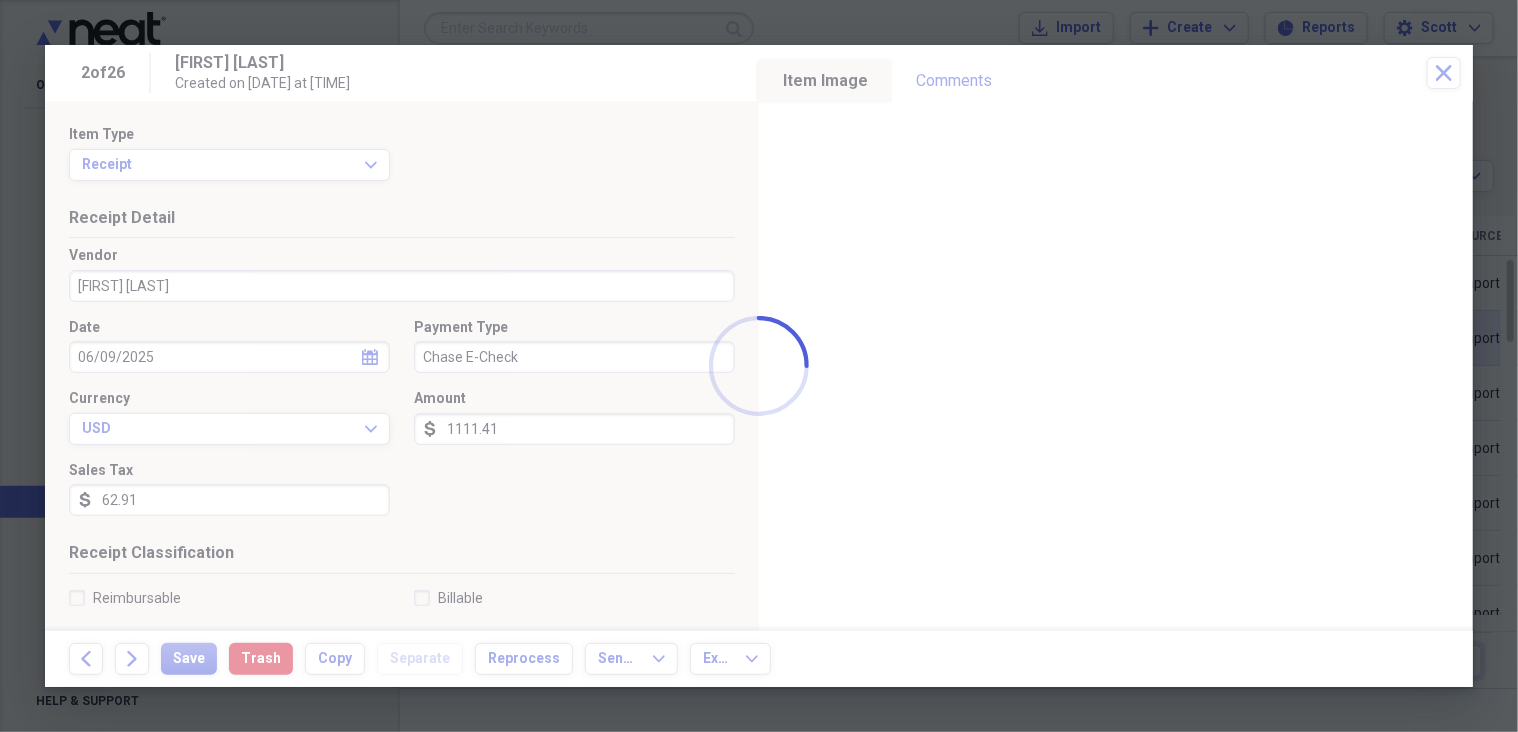 click on "Organize My Files 4 Collapse Unfiled Needs Review 4 Unfiled All Files Unfiled Unfiled Unfiled Saved Reports Collapse My Cabinet My Cabinet Add Folder Collapse Open Folder All Files Add Folder Expand Folder Advanced Technique Fireworks Add Folder Expand Folder AMERICA'S THUNDER FIREWORKS Add Folder Expand Folder ARTISTIC THUNDER FARM Add Folder Folder Contacts Add Folder Folder David Cooper Add Folder Expand Folder Dennis Reimbursments Add Folder Expand Folder Dennis' Folder Add Folder Expand Folder NorthwestFireworks [YEAR] Add Folder Expand Folder Other FIles Add Folder Folder Real Estate offer-Joke Add Folder Collapse Open Folder Ruth's MacBook Pro.1 Add Folder Expand Folder Ameriprise Investments Add Folder Folder EZ pass/ Tolls Add Folder Folder MOM'S Capital In Thunder Store Add Folder Collapse Open Folder Moms Personal Add Folder Folder 67' Nova Add Folder Folder Alarm Relay Add Folder Expand Folder American Express Add Folder Expand Folder Ameriprise Investments Add Folder Expand Folder AT&T U-verse BATF" at bounding box center [759, 366] 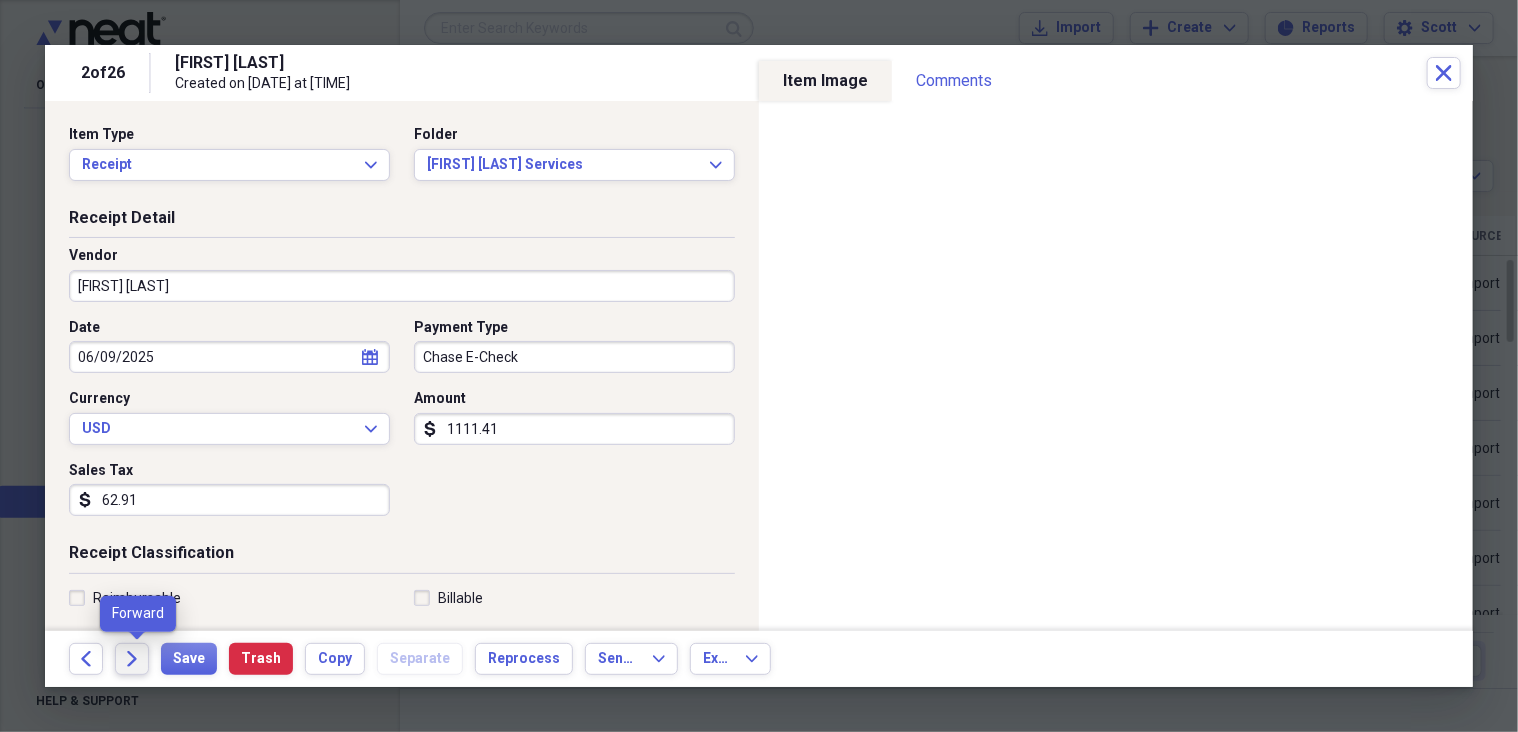 click on "Forward" 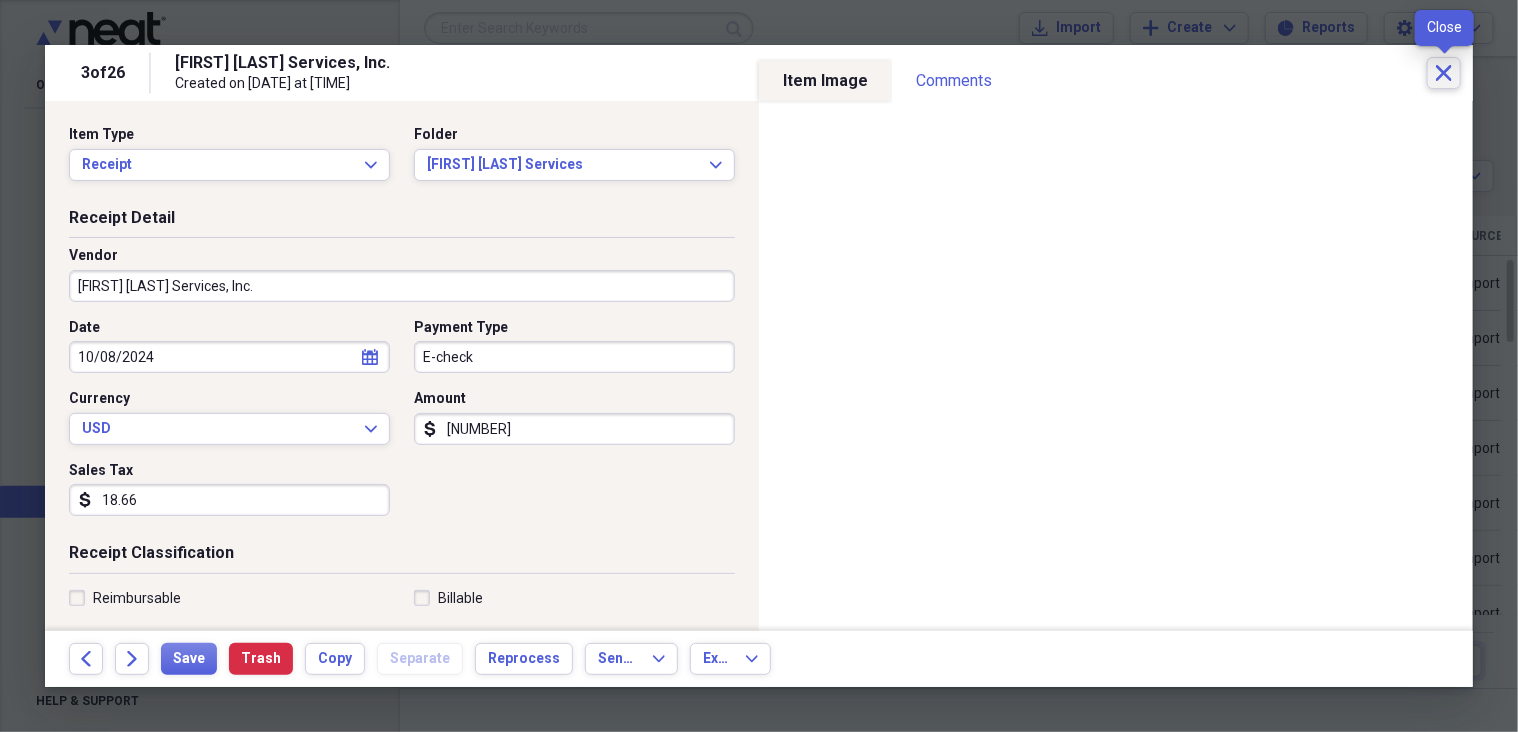 click on "Close" at bounding box center [1444, 73] 